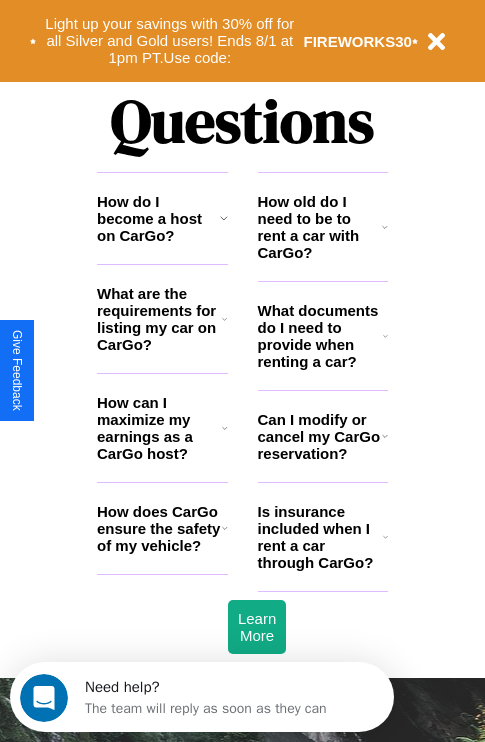 scroll, scrollTop: 2423, scrollLeft: 0, axis: vertical 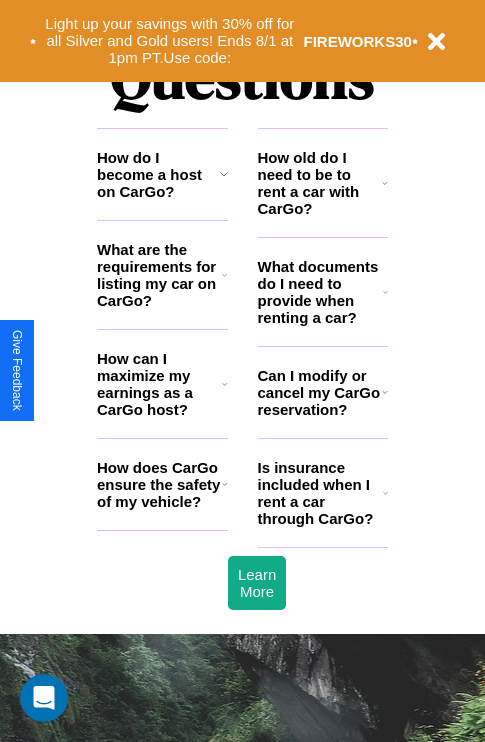 click 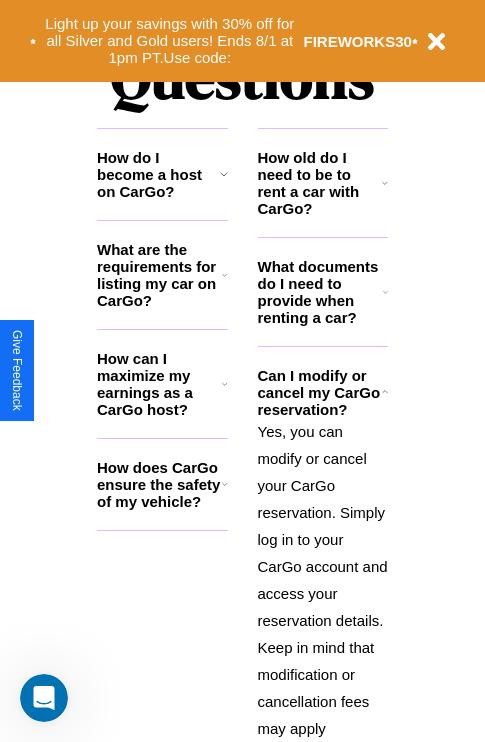 click on "How do I become a host on CarGo?" at bounding box center [158, 174] 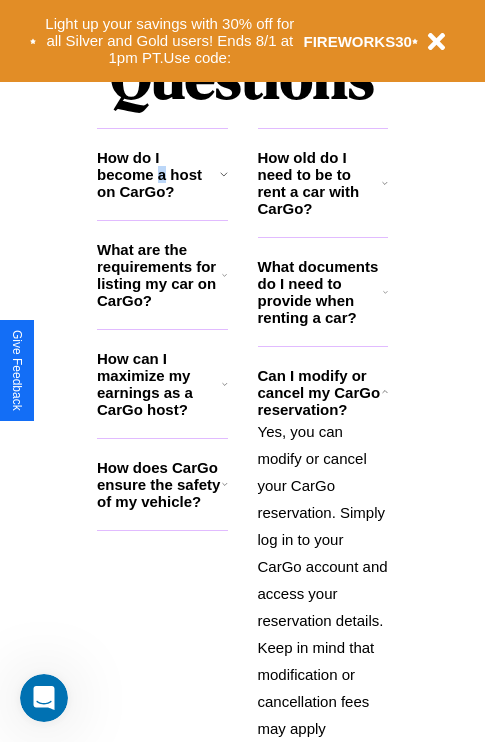 scroll, scrollTop: 2620, scrollLeft: 0, axis: vertical 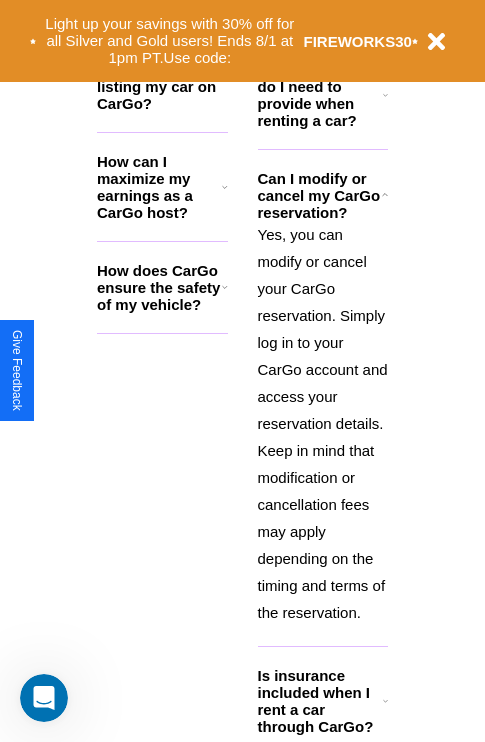 click 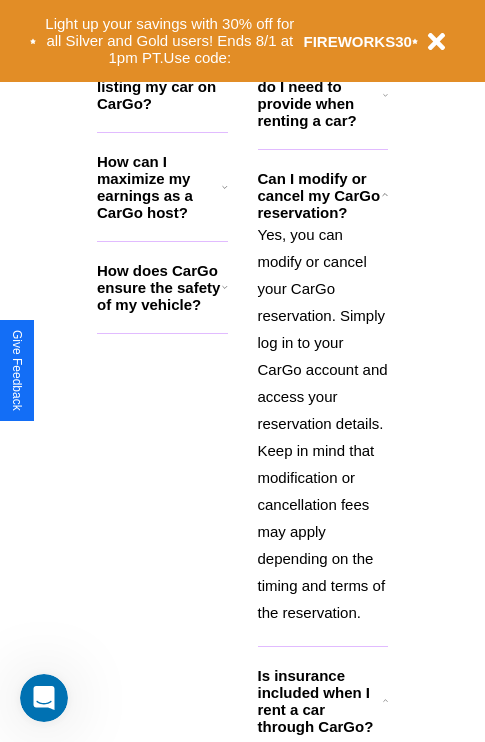 click 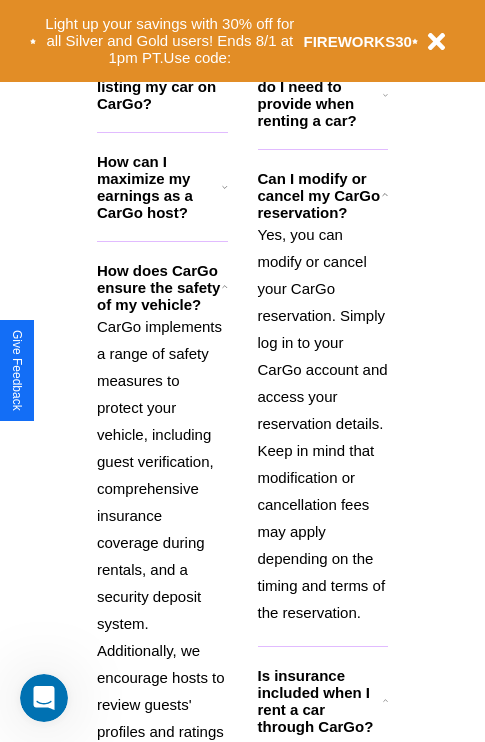 click 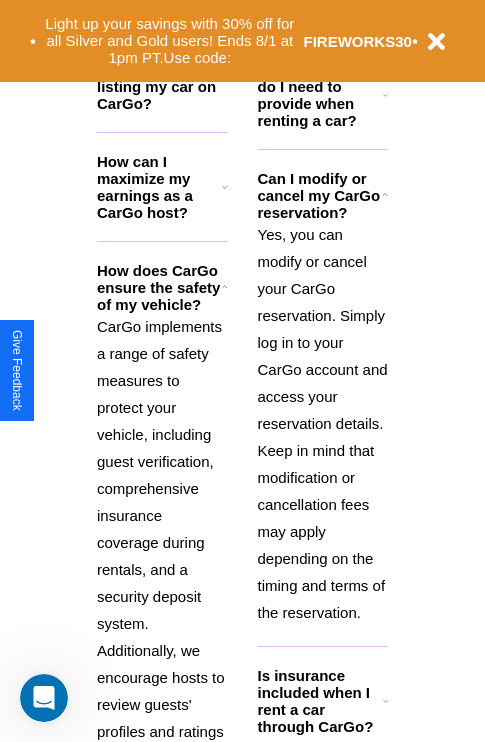 click on "What documents do I need to provide when renting a car?" at bounding box center (321, 95) 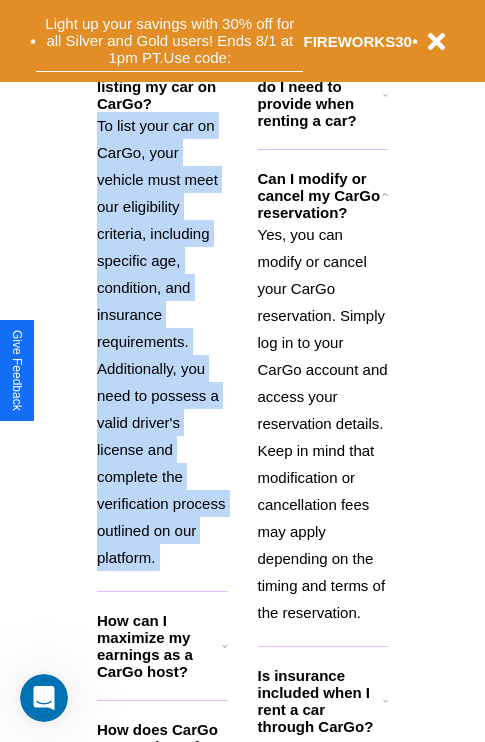 click on "Light up your savings with 30% off for all Silver and Gold users! Ends 8/1 at 1pm PT.  Use code:" at bounding box center (169, 41) 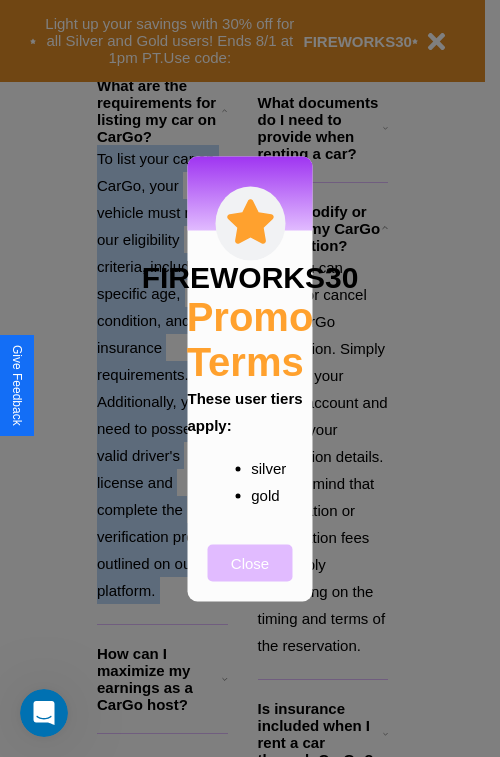 click on "Close" at bounding box center (250, 562) 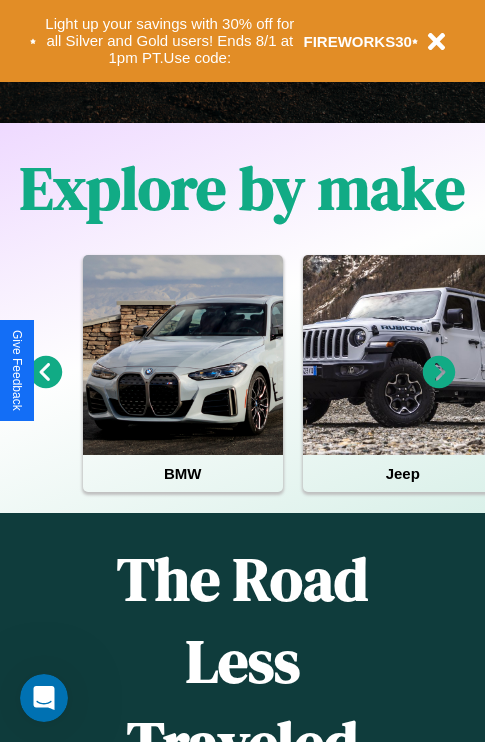 scroll, scrollTop: 308, scrollLeft: 0, axis: vertical 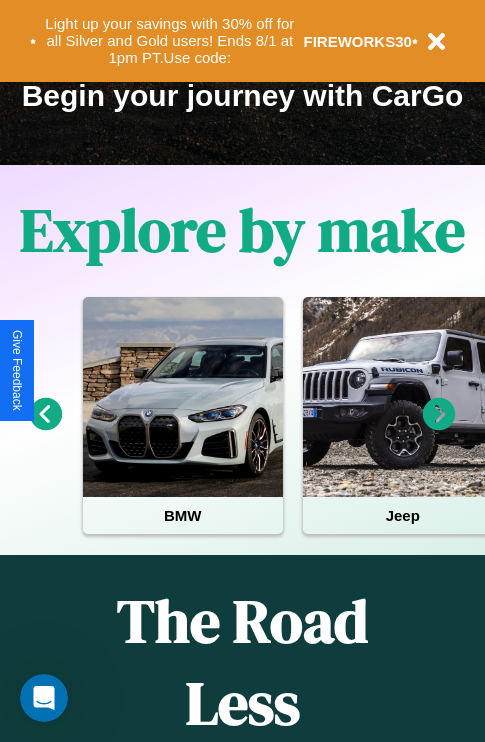 click 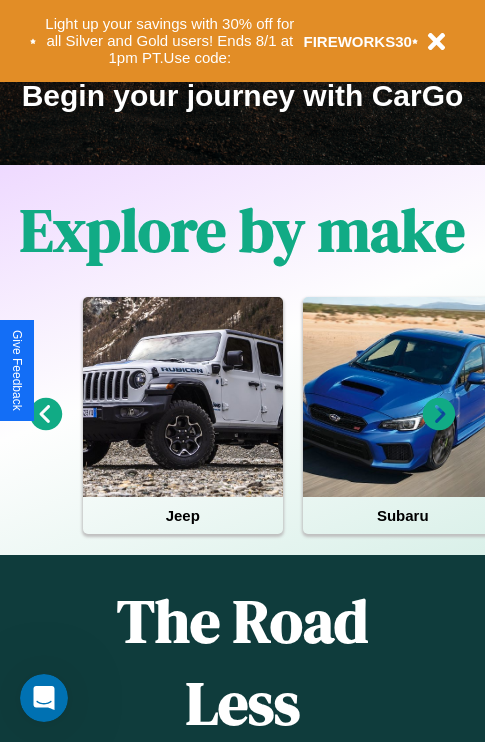 click 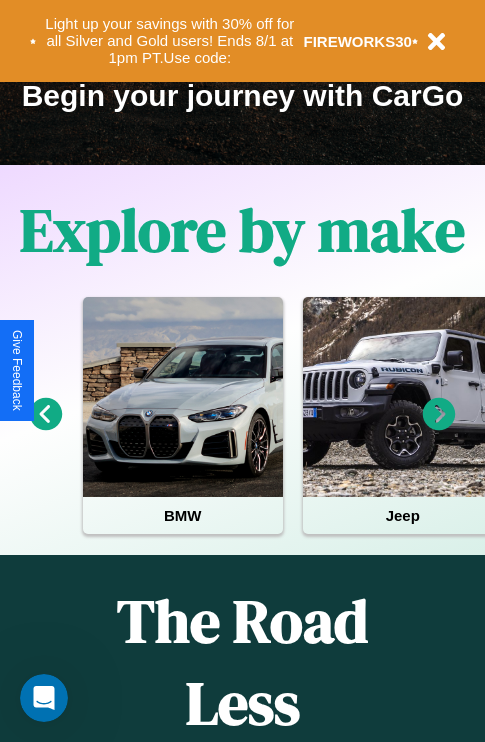click 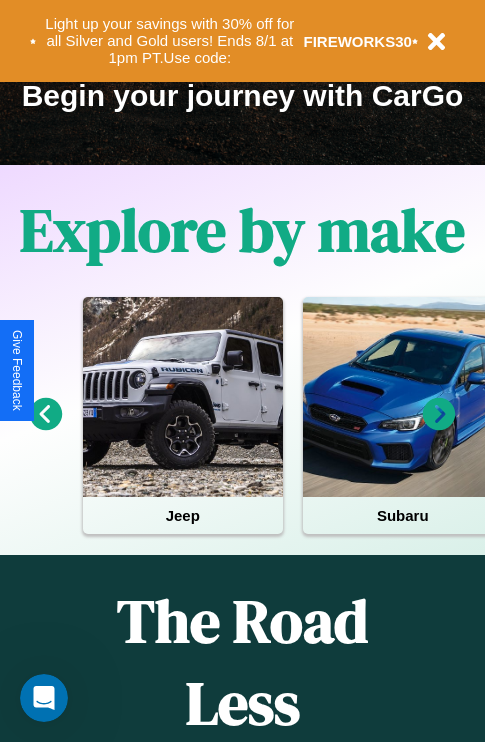 click 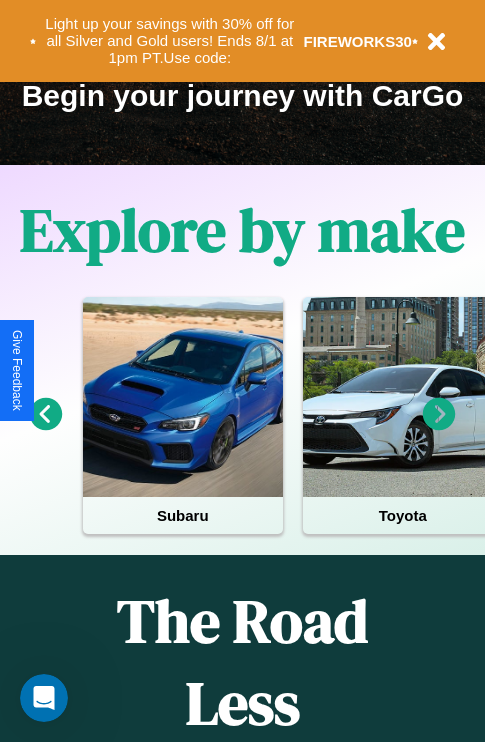 click 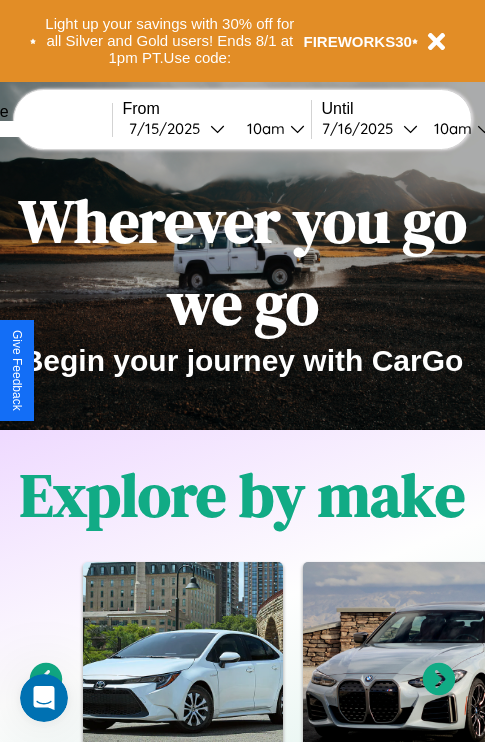 scroll, scrollTop: 0, scrollLeft: 0, axis: both 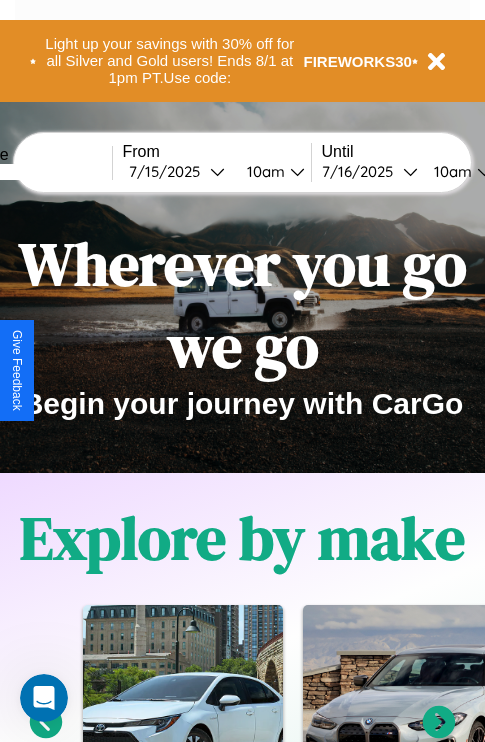 click at bounding box center [37, 172] 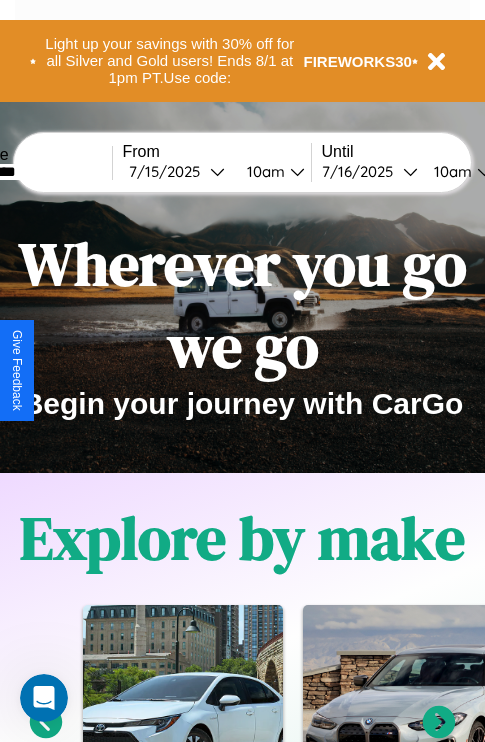 type on "*********" 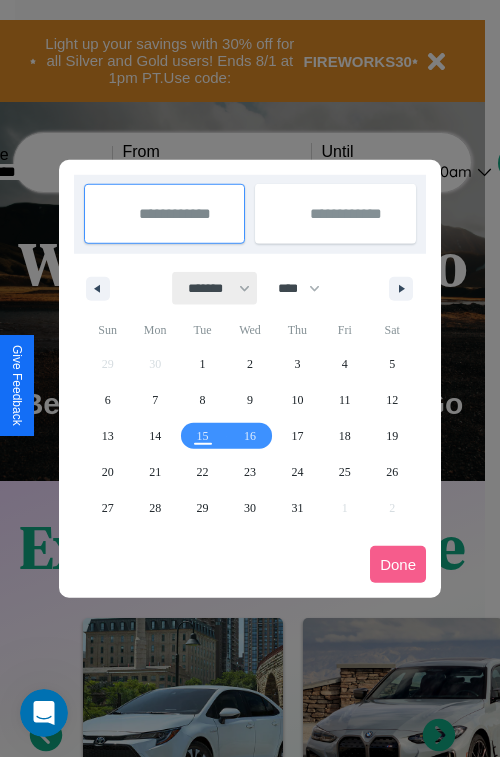 click on "******* ******** ***** ***** *** **** **** ****** ********* ******* ******** ********" at bounding box center (215, 288) 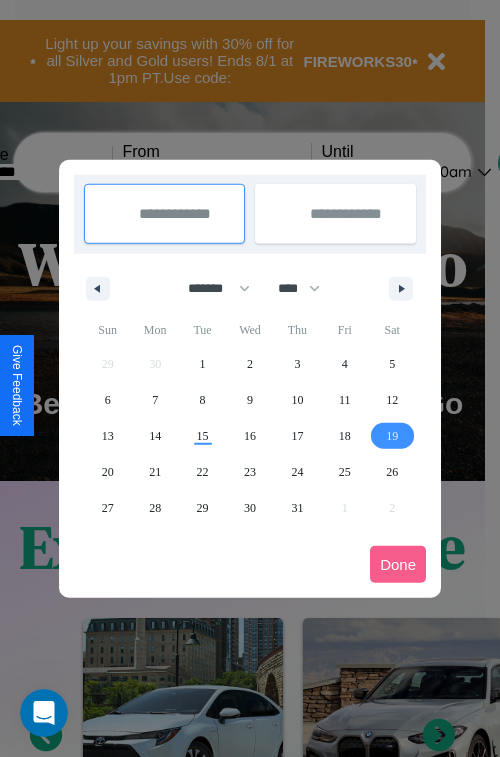 click on "19" at bounding box center (392, 436) 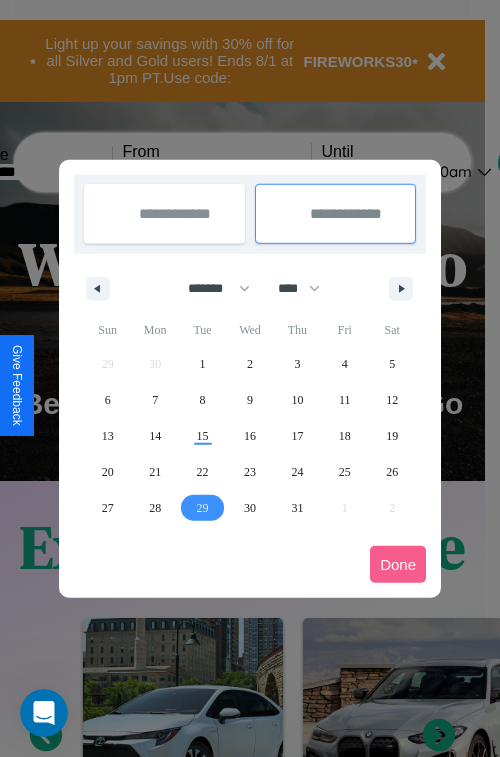 click on "29" at bounding box center (203, 508) 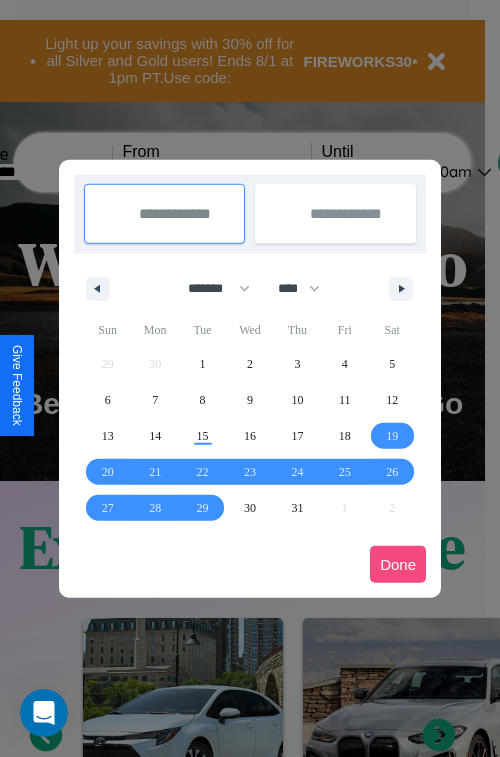 click on "Done" at bounding box center [398, 564] 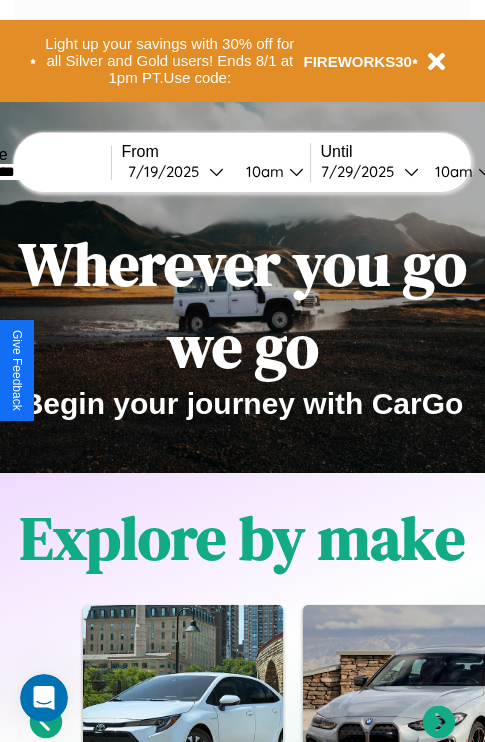 click on "10am" at bounding box center [262, 171] 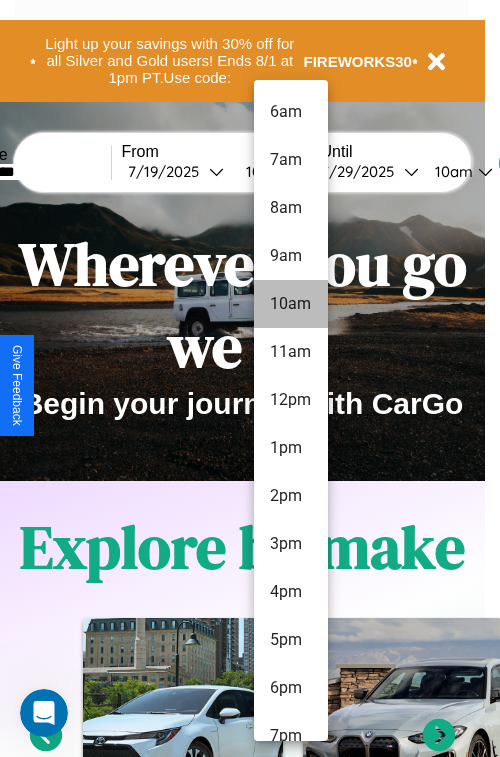 click on "10am" at bounding box center [291, 304] 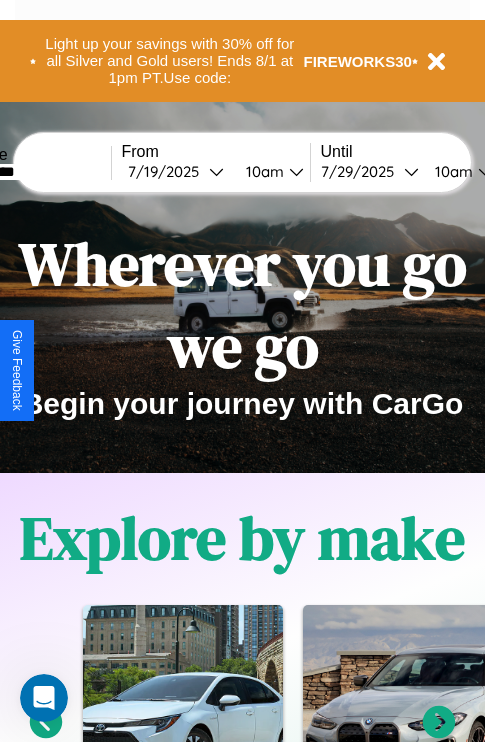 click on "10am" at bounding box center [451, 171] 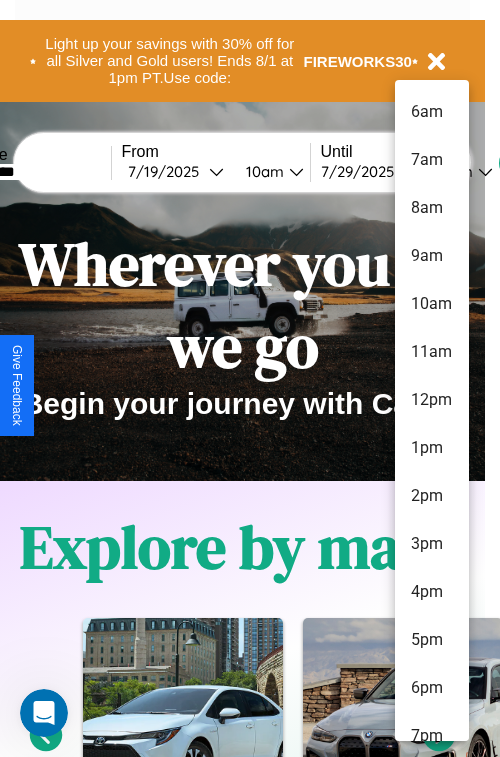 click on "7am" at bounding box center [432, 160] 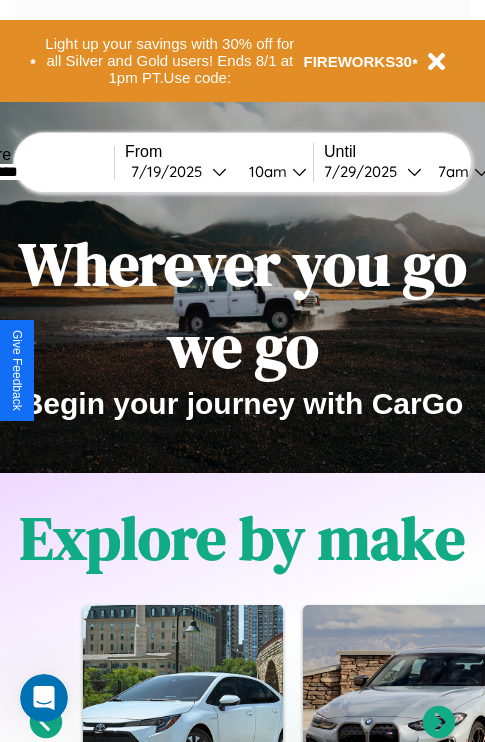 scroll, scrollTop: 0, scrollLeft: 72, axis: horizontal 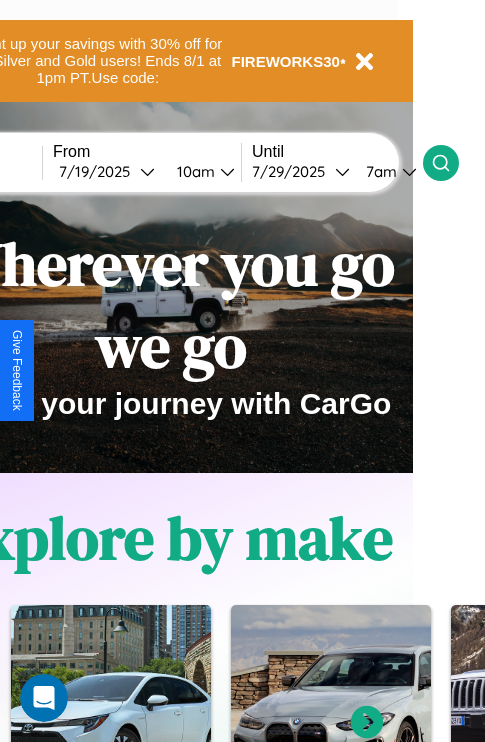 click 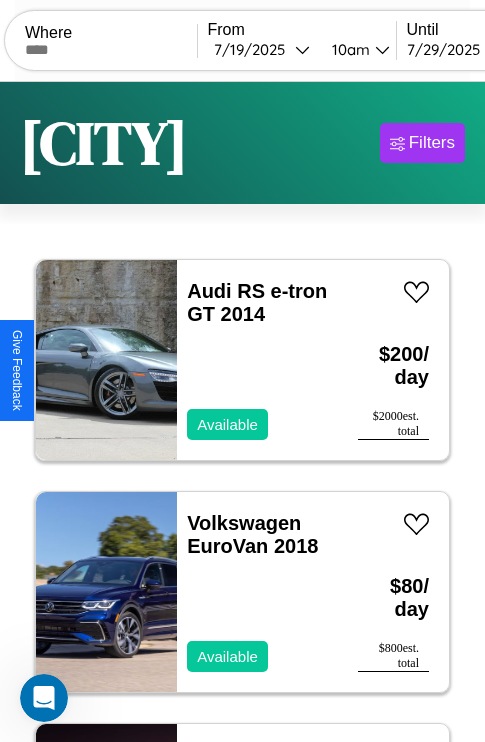 scroll, scrollTop: 95, scrollLeft: 0, axis: vertical 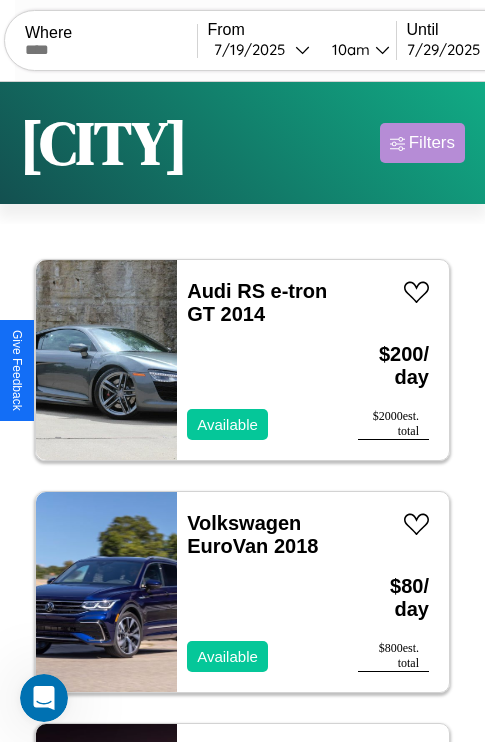 click on "Filters" at bounding box center (432, 143) 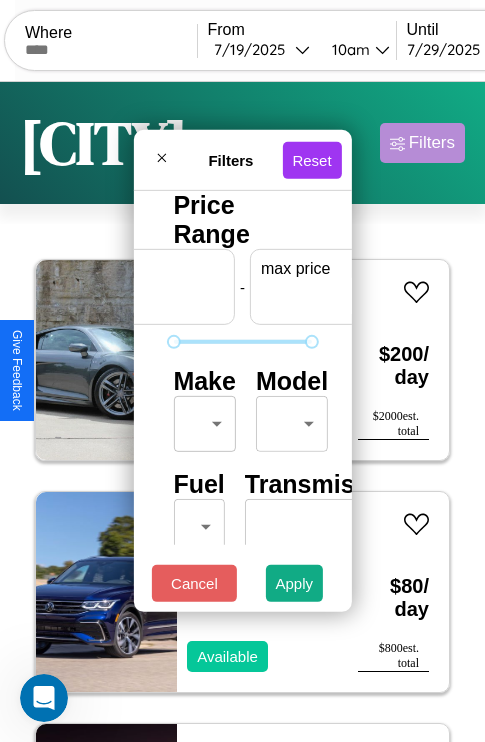 scroll, scrollTop: 0, scrollLeft: 124, axis: horizontal 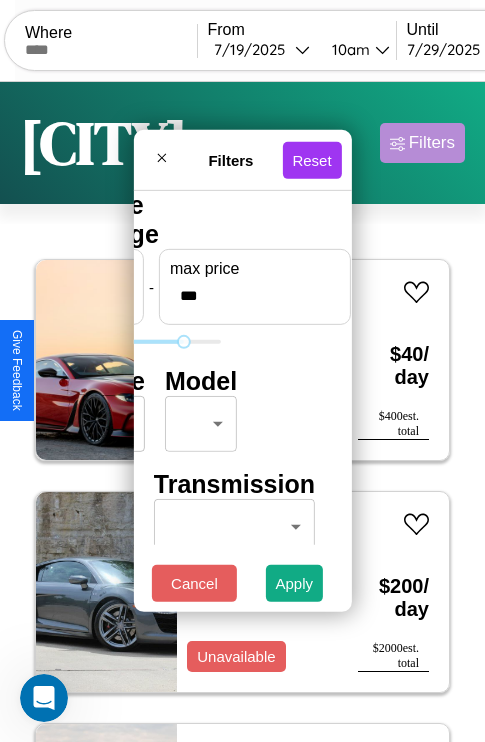 type on "***" 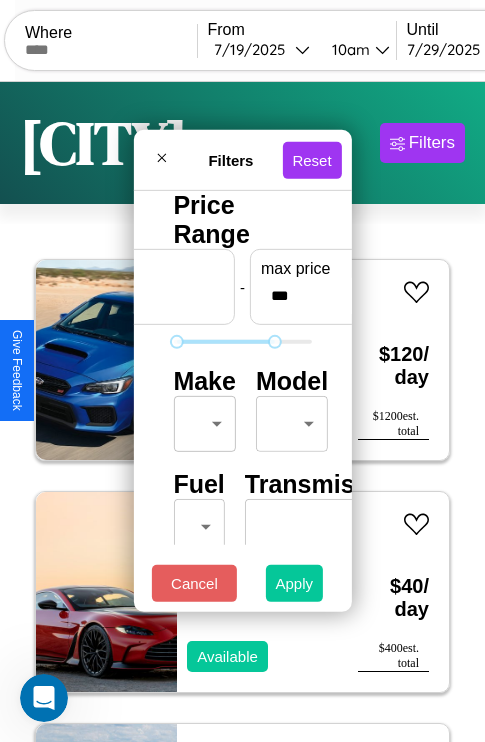 type on "**" 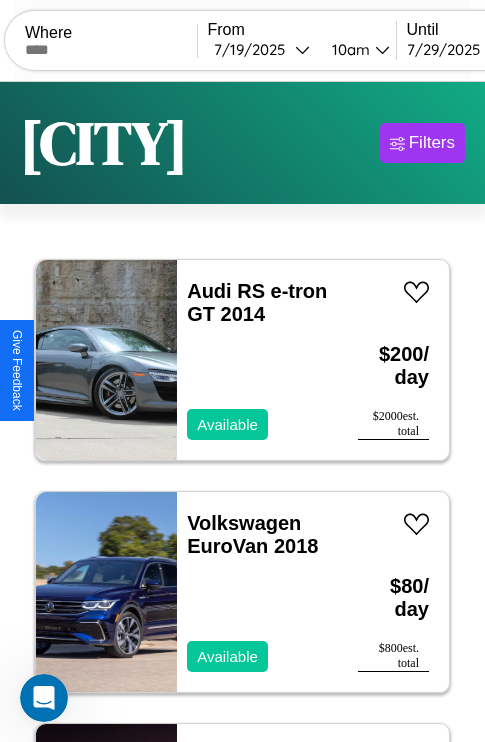 scroll, scrollTop: 33, scrollLeft: 0, axis: vertical 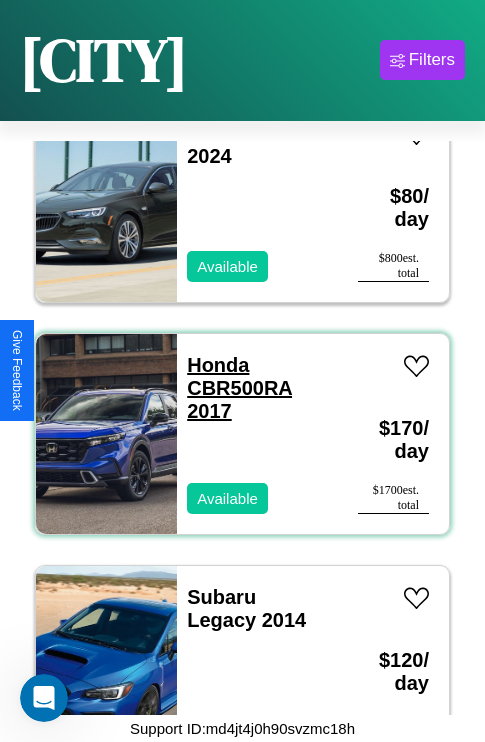click on "Honda   CBR500RA   2017" at bounding box center (239, 388) 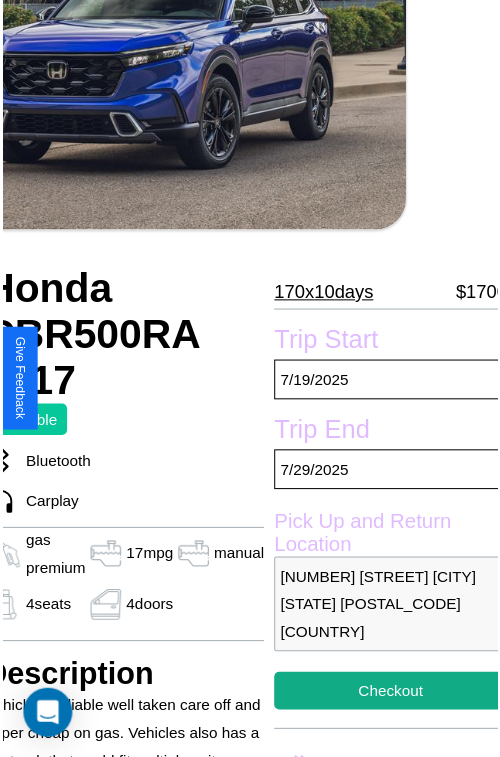 scroll, scrollTop: 220, scrollLeft: 91, axis: both 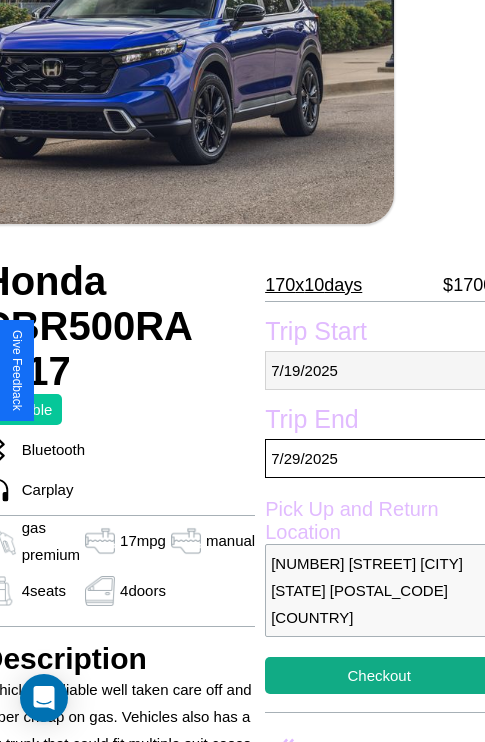 click on "7 / 19 / 2025" at bounding box center [379, 370] 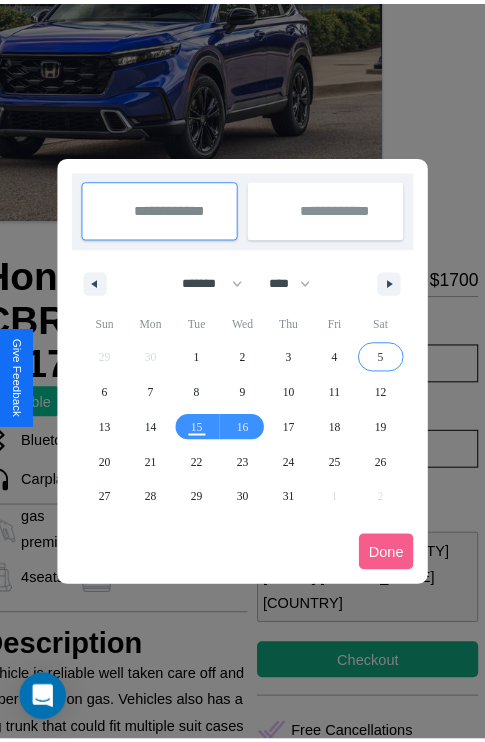 scroll, scrollTop: 0, scrollLeft: 91, axis: horizontal 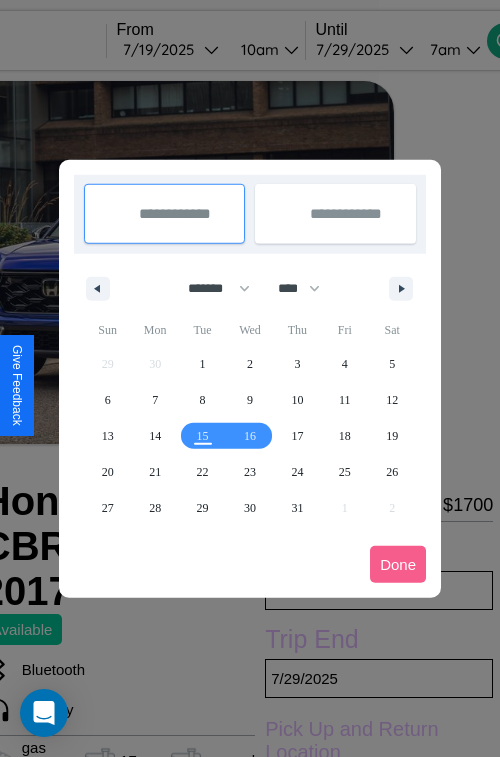 click at bounding box center [250, 378] 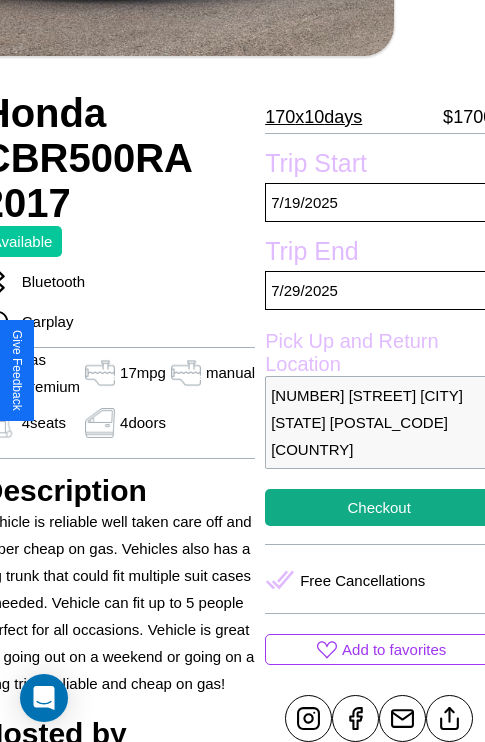 scroll, scrollTop: 736, scrollLeft: 91, axis: both 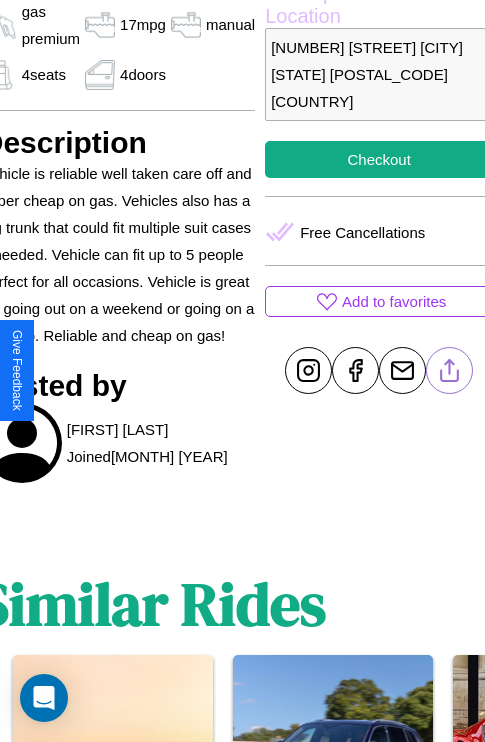 click 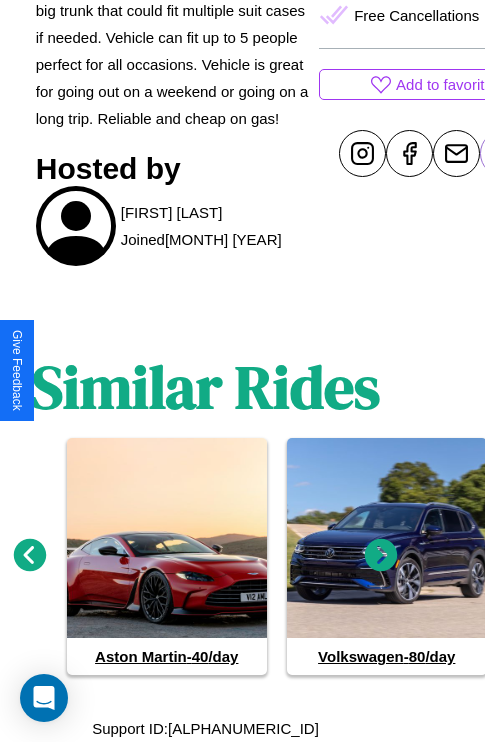 scroll, scrollTop: 980, scrollLeft: 30, axis: both 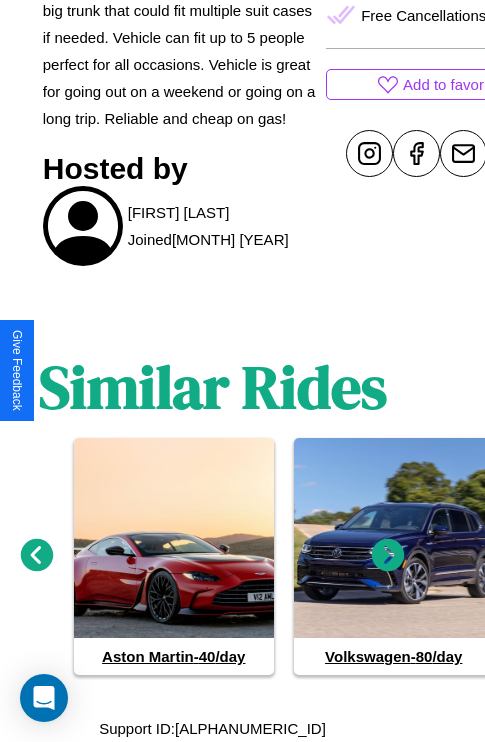 click 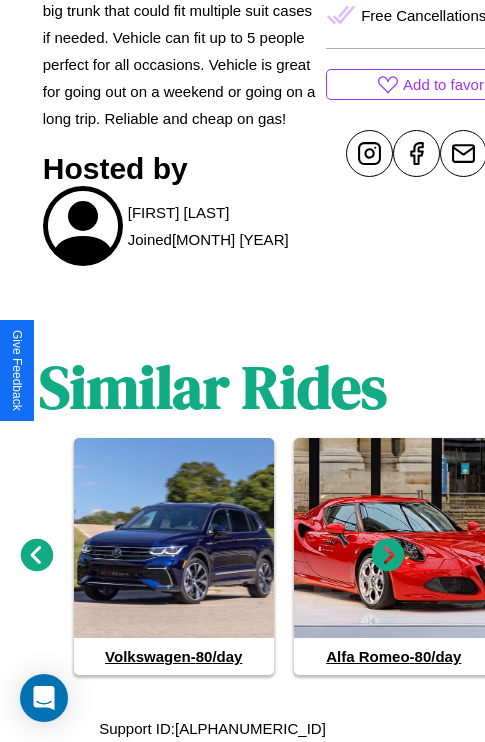 click 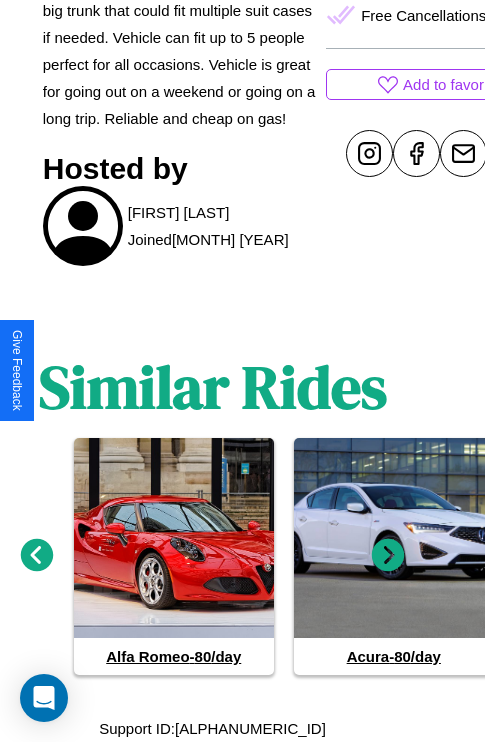 click 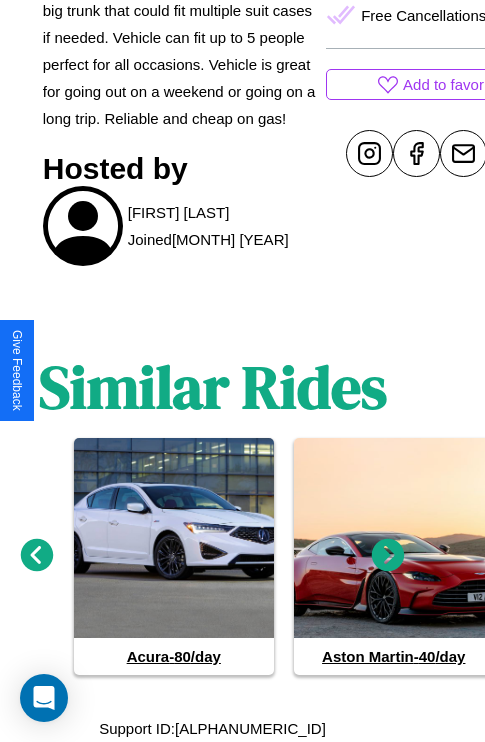 click 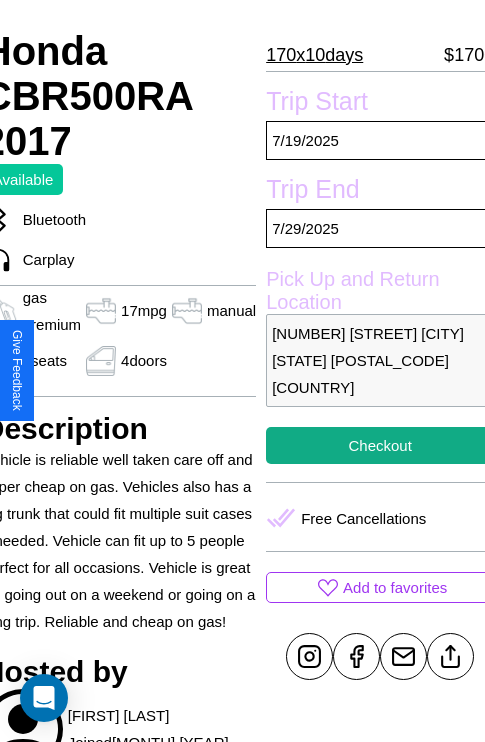 scroll, scrollTop: 440, scrollLeft: 91, axis: both 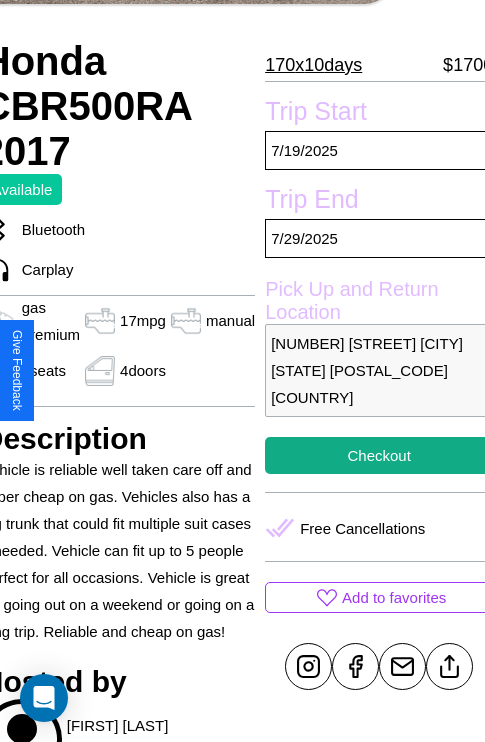 click on "6466 Jefferson Street  Melbourne Victoria 24587 Australia" at bounding box center (379, 370) 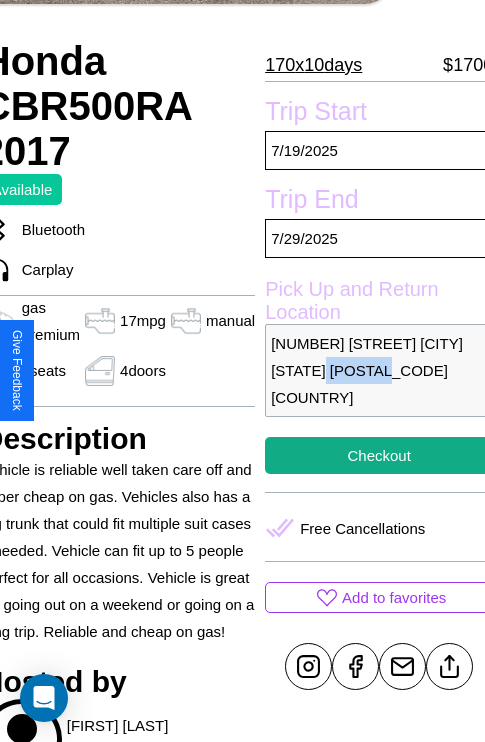 click on "6466 Jefferson Street  Melbourne Victoria 24587 Australia" at bounding box center (379, 370) 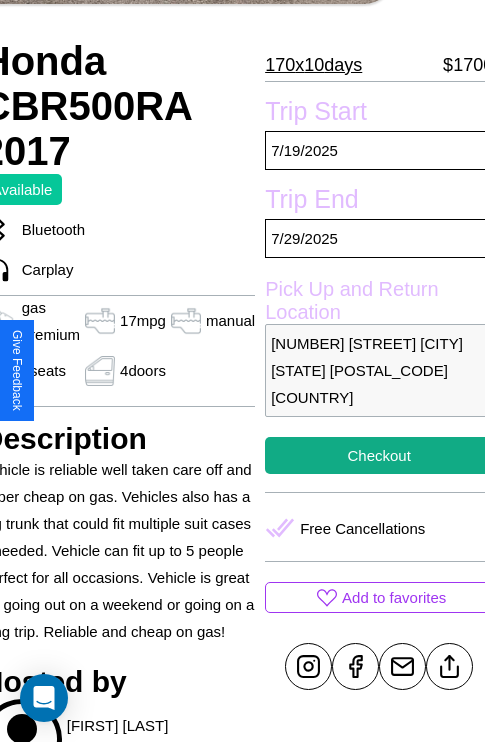 click on "6466 Jefferson Street  Melbourne Victoria 24587 Australia" at bounding box center (379, 370) 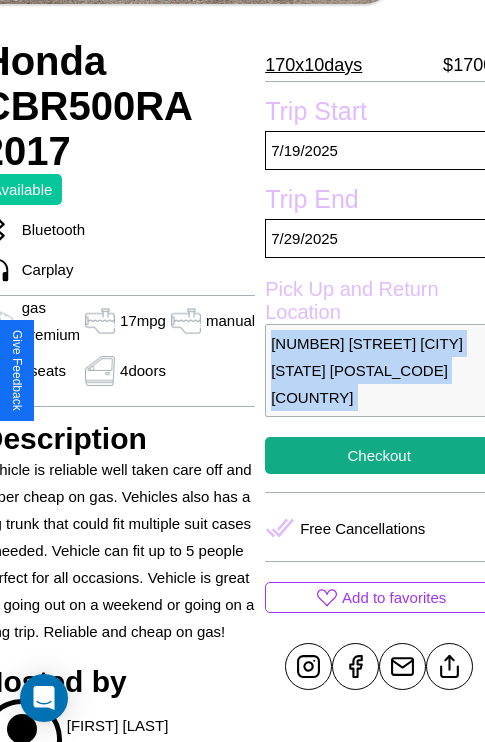 click on "6466 Jefferson Street  Melbourne Victoria 24587 Australia" at bounding box center [379, 370] 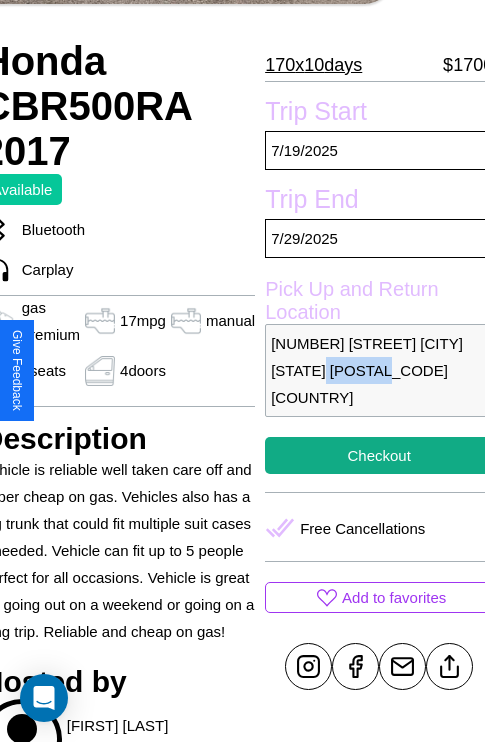 click on "6466 Jefferson Street  Melbourne Victoria 24587 Australia" at bounding box center (379, 370) 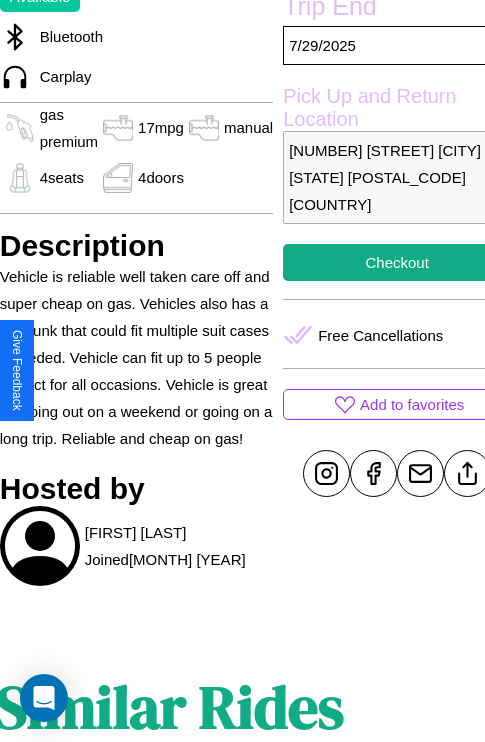 scroll, scrollTop: 525, scrollLeft: 91, axis: both 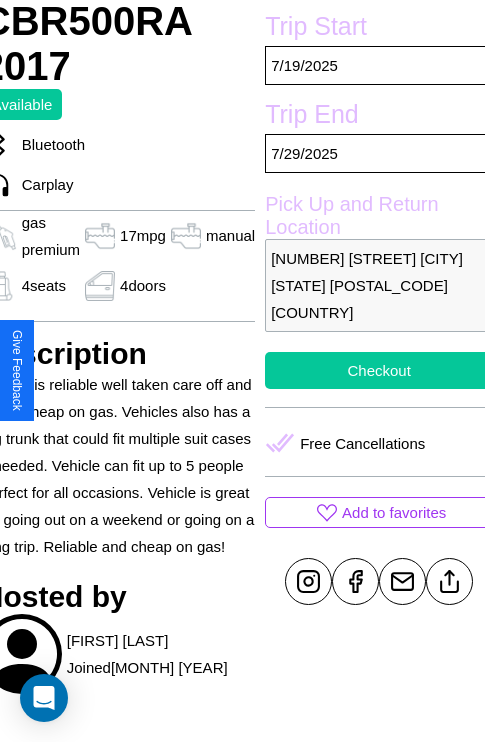 click on "Checkout" at bounding box center (379, 370) 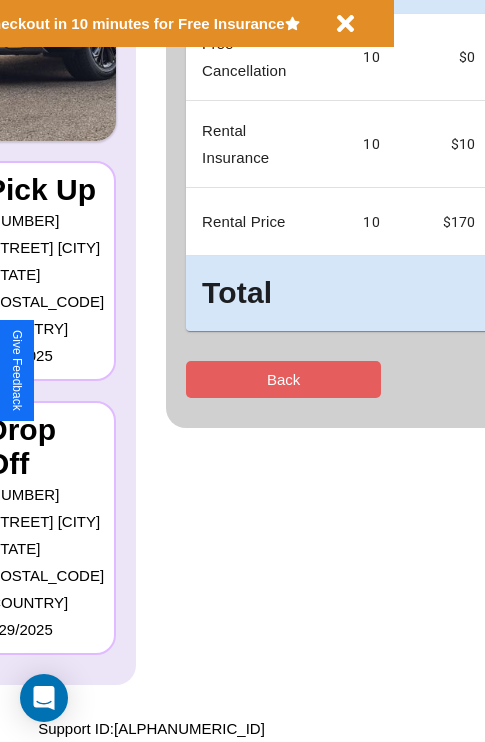 scroll, scrollTop: 0, scrollLeft: 0, axis: both 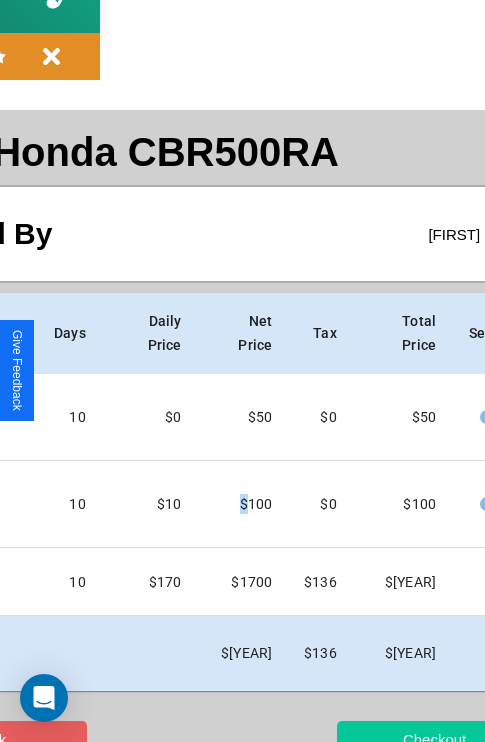 click on "Checkout" at bounding box center [434, 739] 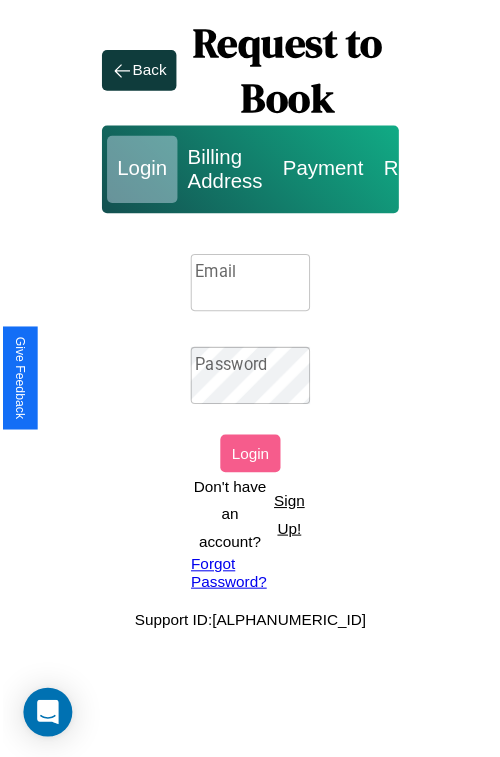 scroll, scrollTop: 0, scrollLeft: 0, axis: both 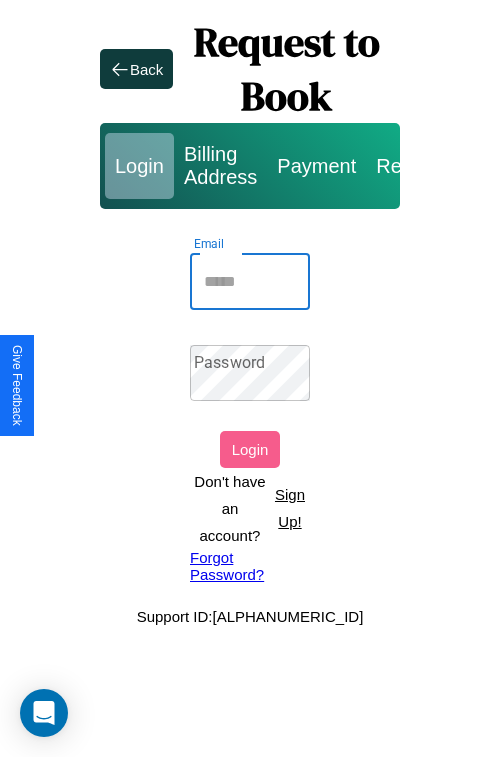 click on "Email" at bounding box center (250, 282) 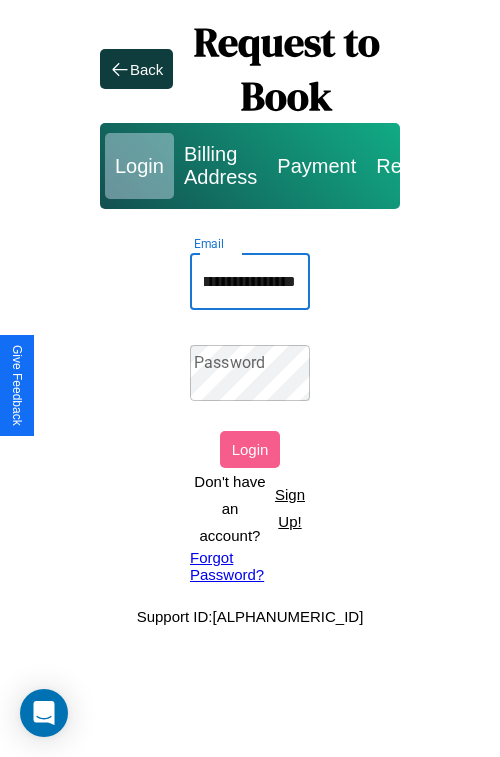 scroll, scrollTop: 0, scrollLeft: 48, axis: horizontal 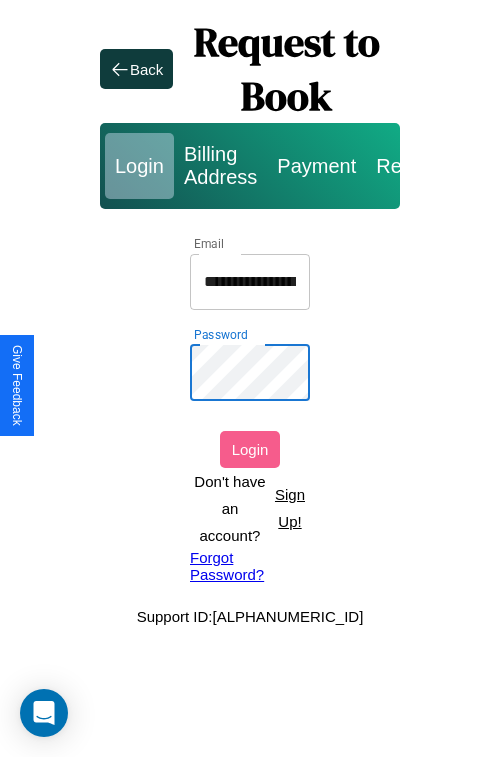 click on "Login" at bounding box center (250, 449) 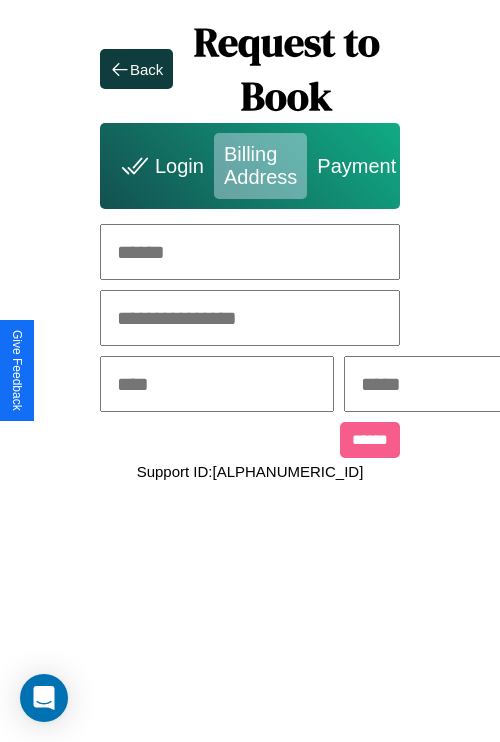 click at bounding box center (250, 252) 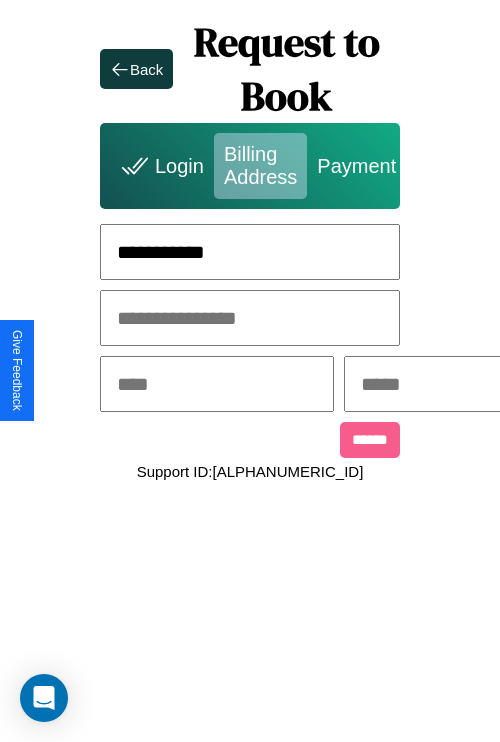 type on "**********" 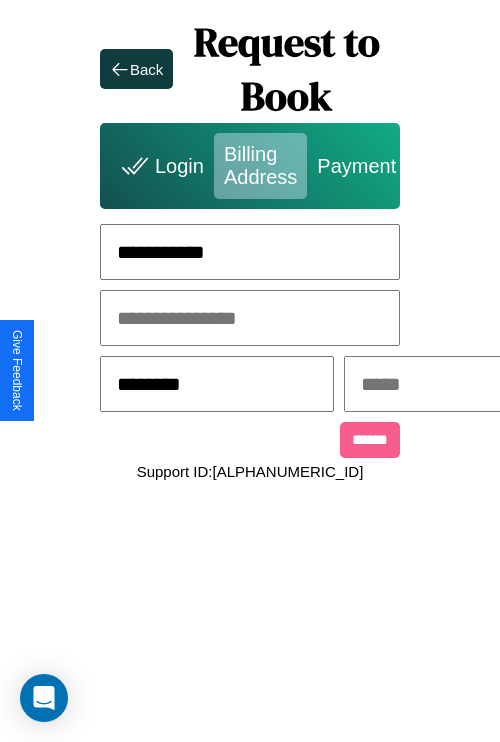 type on "********" 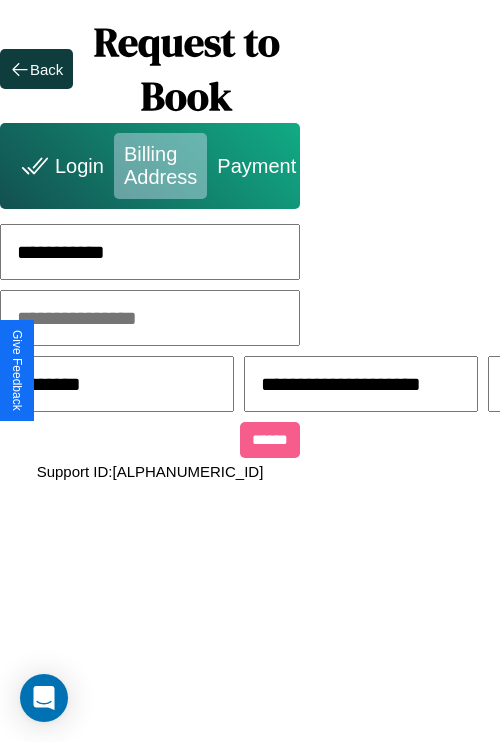 scroll, scrollTop: 0, scrollLeft: 517, axis: horizontal 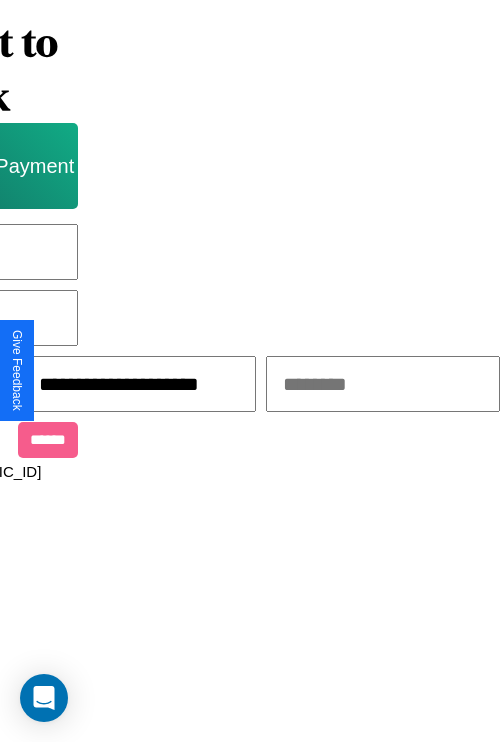 type on "**********" 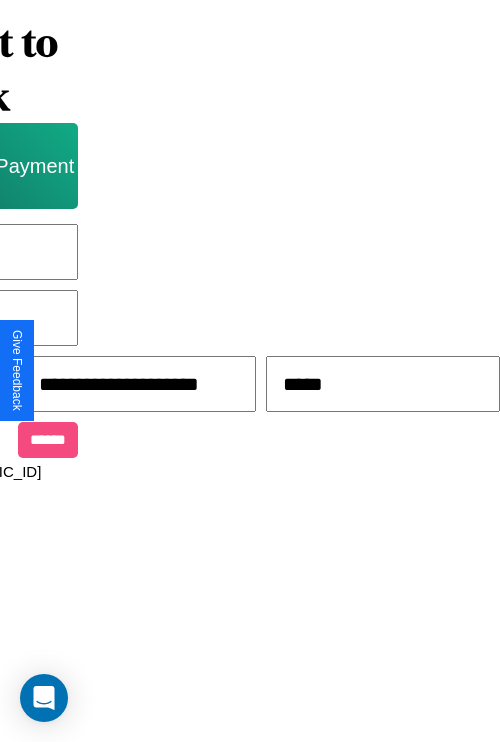 type on "*****" 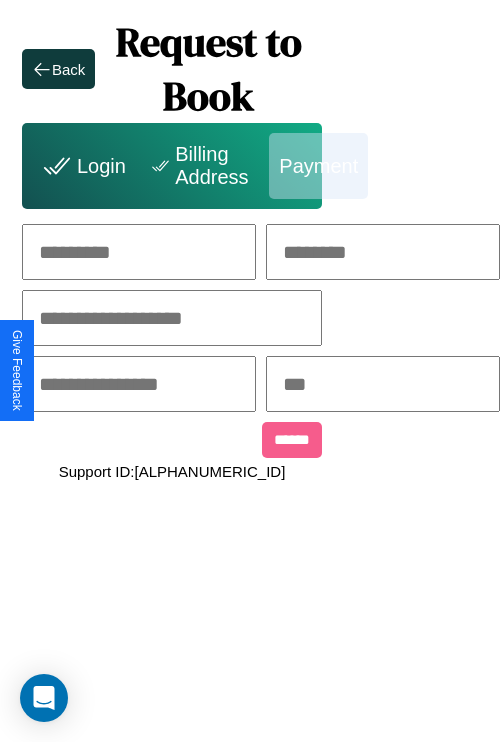 click at bounding box center [139, 252] 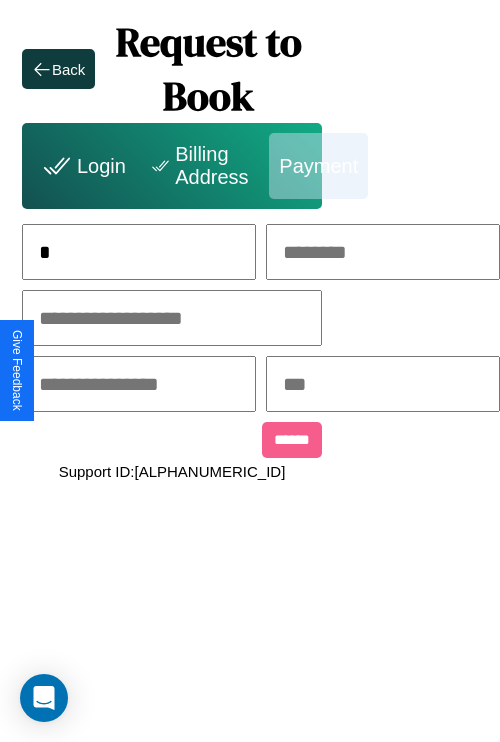 scroll, scrollTop: 0, scrollLeft: 130, axis: horizontal 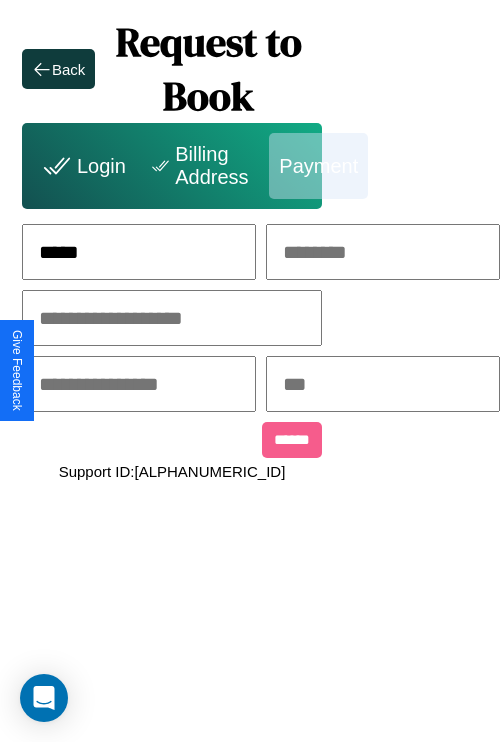 type on "*****" 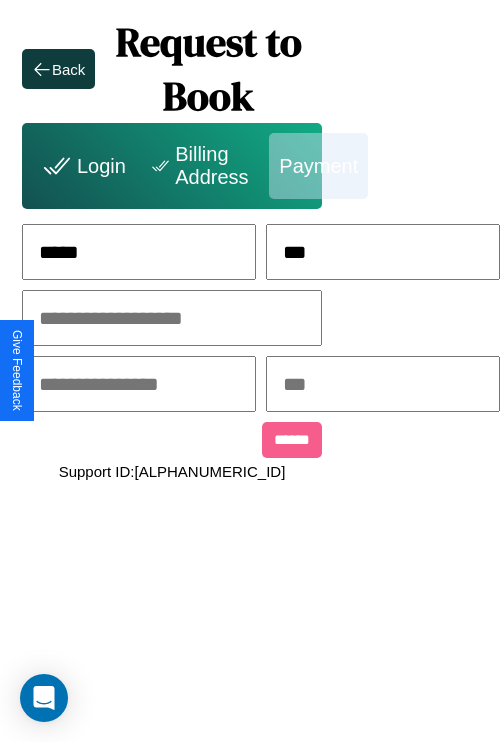 type on "***" 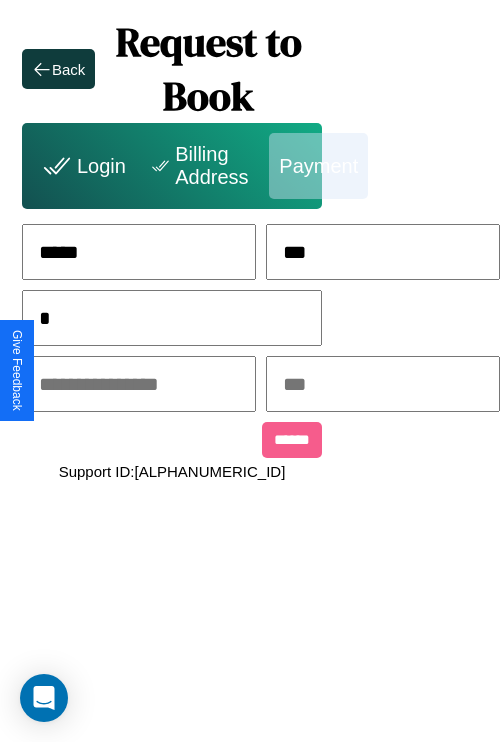 scroll, scrollTop: 0, scrollLeft: 128, axis: horizontal 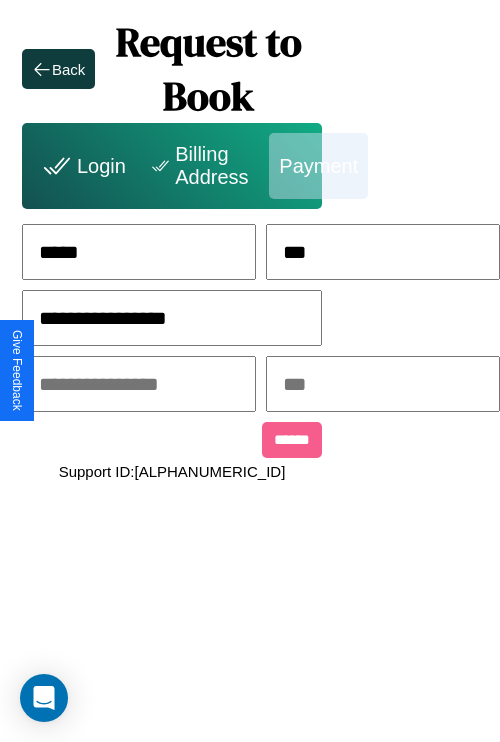 type on "**********" 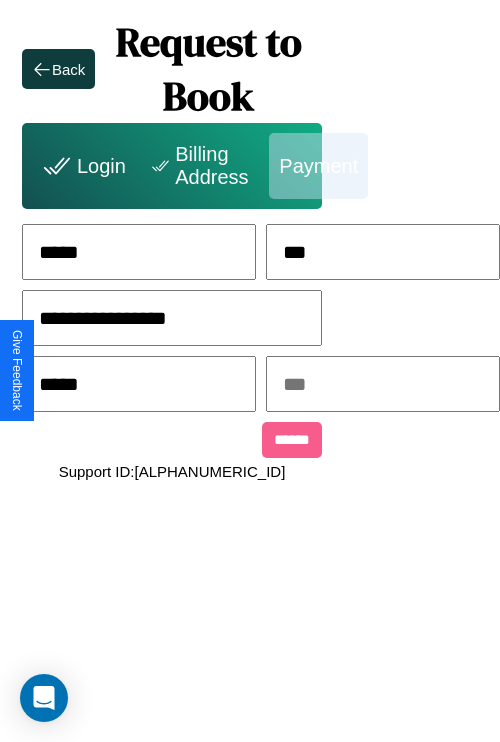type on "*****" 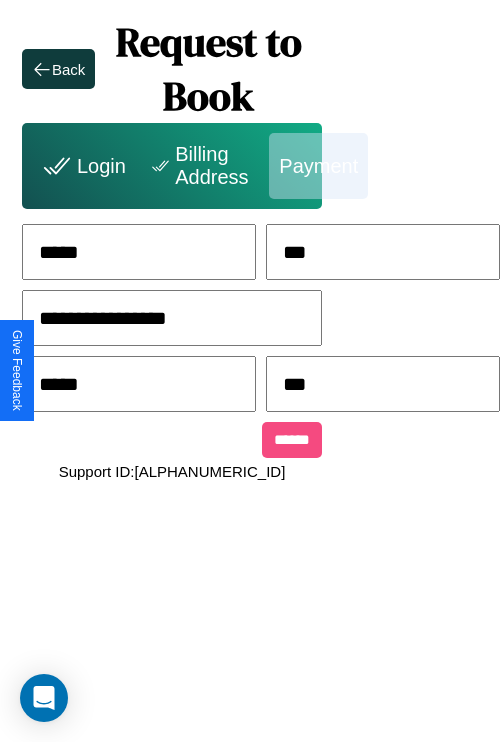 type on "***" 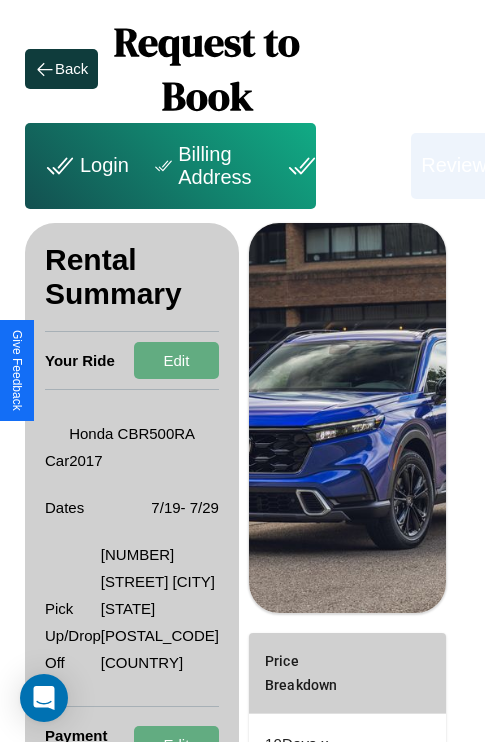 scroll, scrollTop: 409, scrollLeft: 72, axis: both 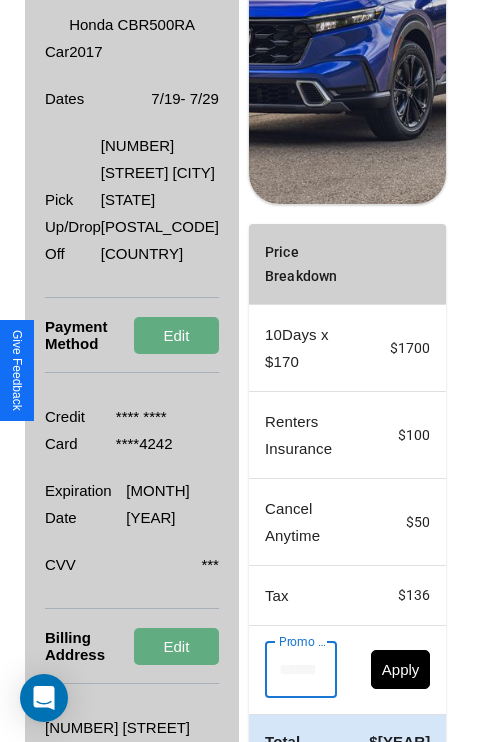 click on "Promo Code" at bounding box center (290, 670) 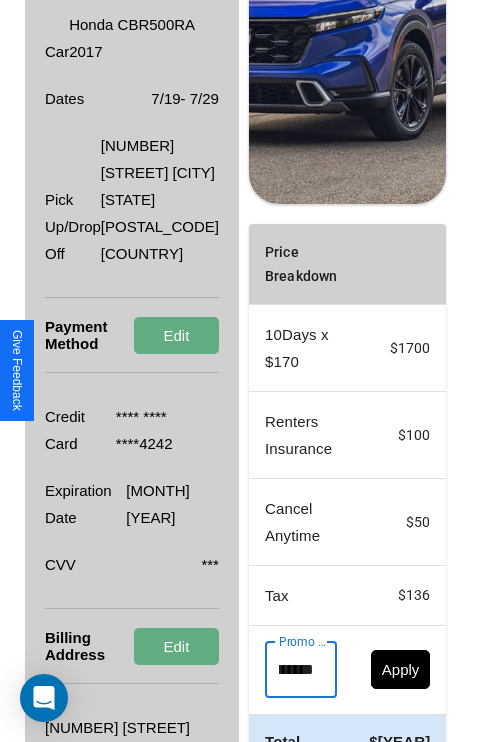 scroll, scrollTop: 0, scrollLeft: 71, axis: horizontal 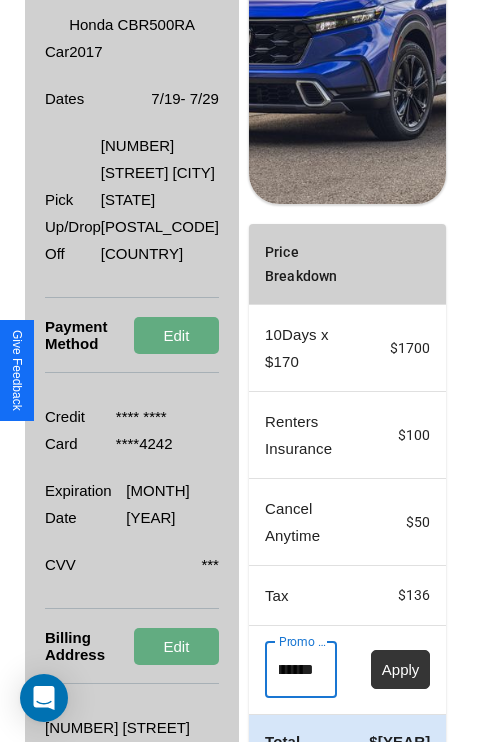type on "**********" 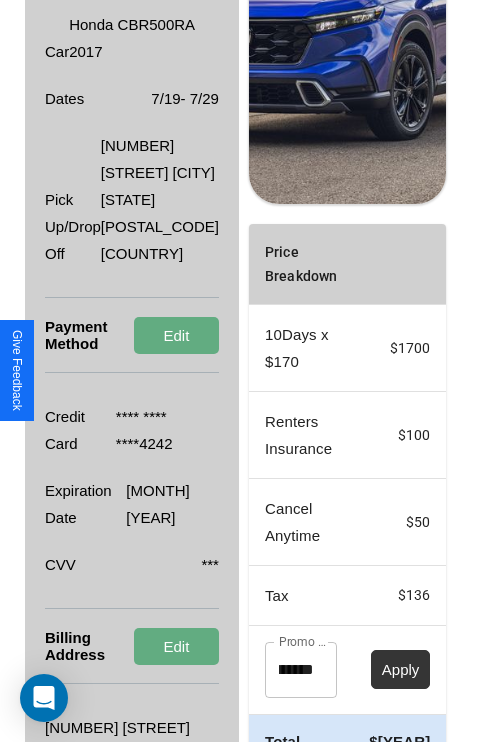 scroll, scrollTop: 0, scrollLeft: 0, axis: both 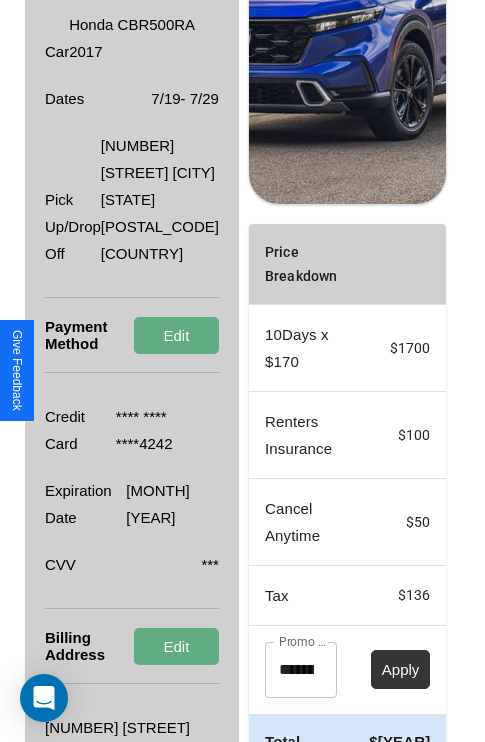 click on "Apply" at bounding box center (401, 669) 